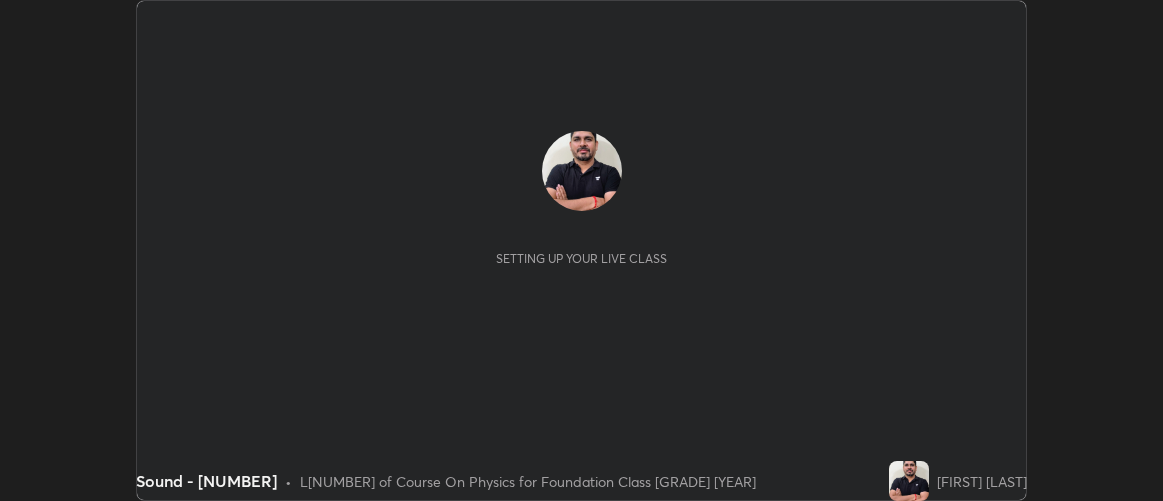 scroll, scrollTop: 0, scrollLeft: 0, axis: both 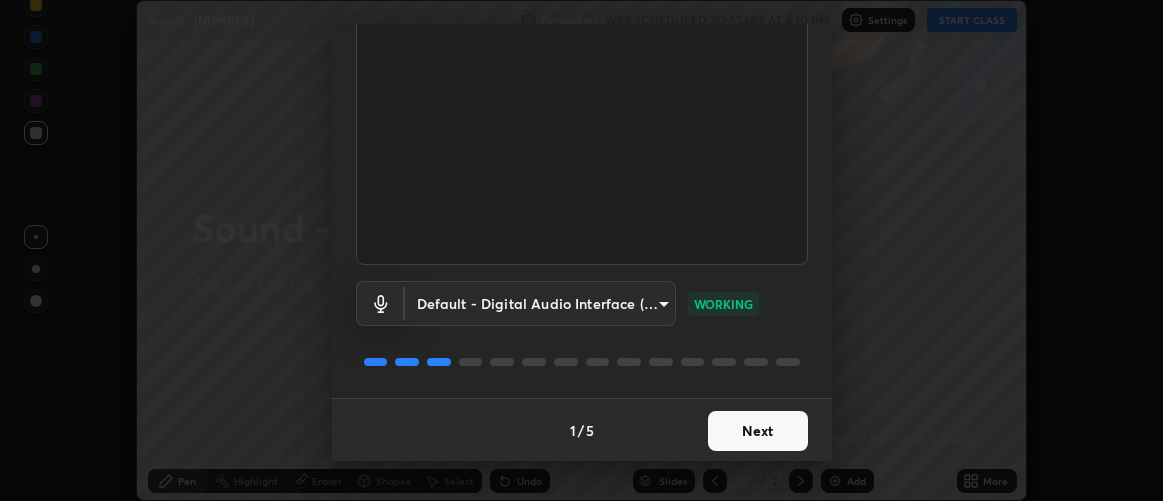 click on "Next" at bounding box center [758, 431] 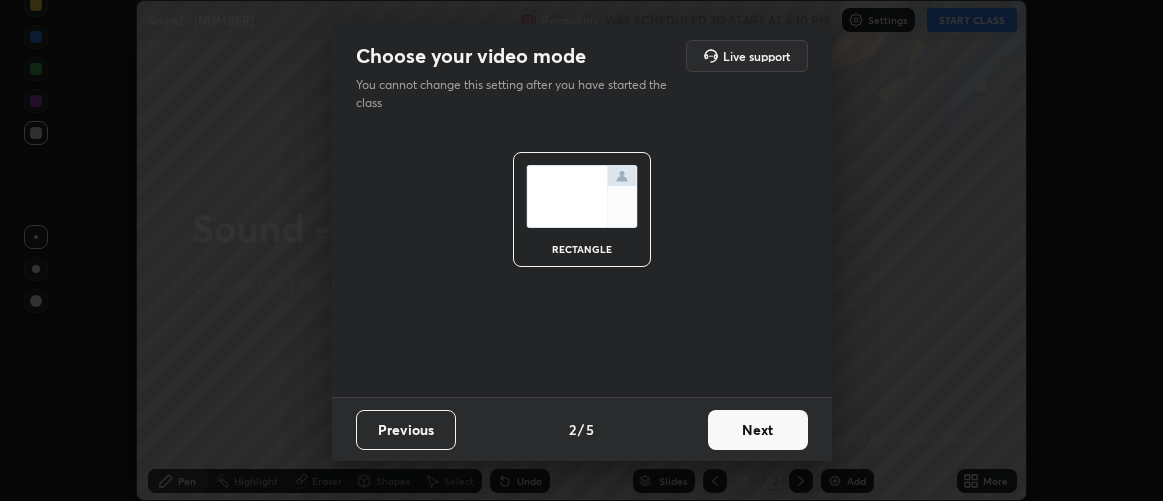 scroll, scrollTop: 0, scrollLeft: 0, axis: both 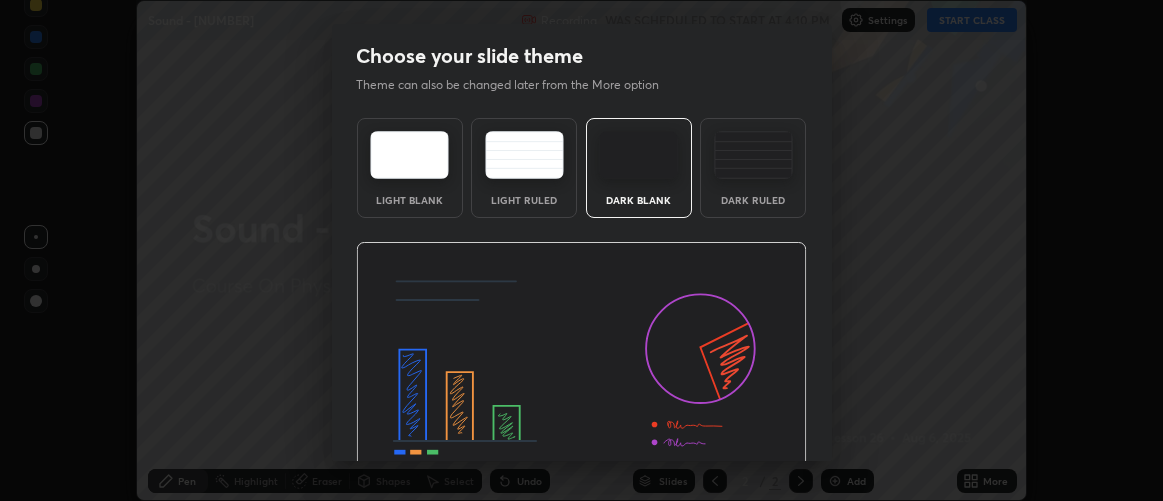 click on "Dark Ruled" at bounding box center (753, 168) 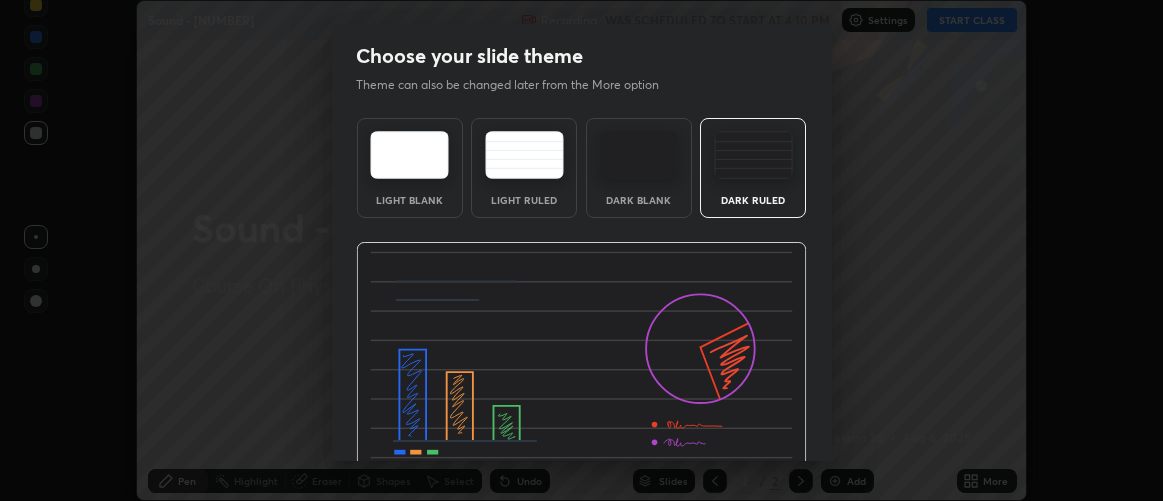 scroll, scrollTop: 98, scrollLeft: 0, axis: vertical 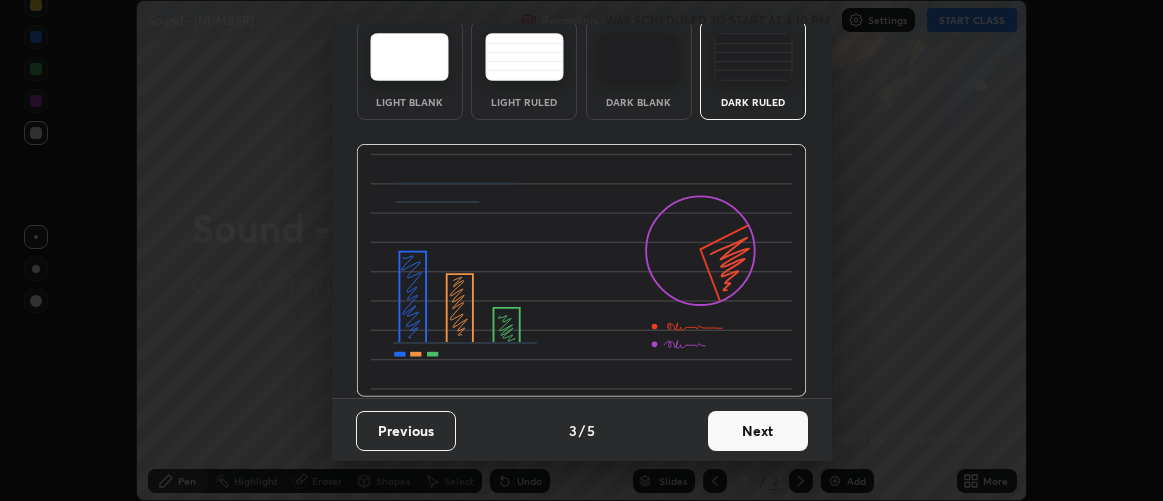 click on "Next" at bounding box center [758, 431] 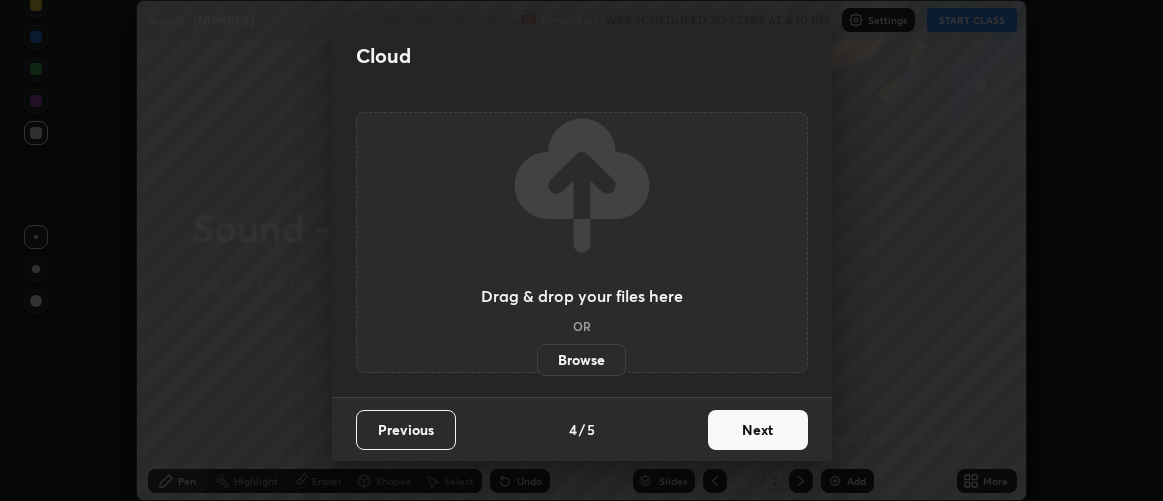 click on "Next" at bounding box center [758, 430] 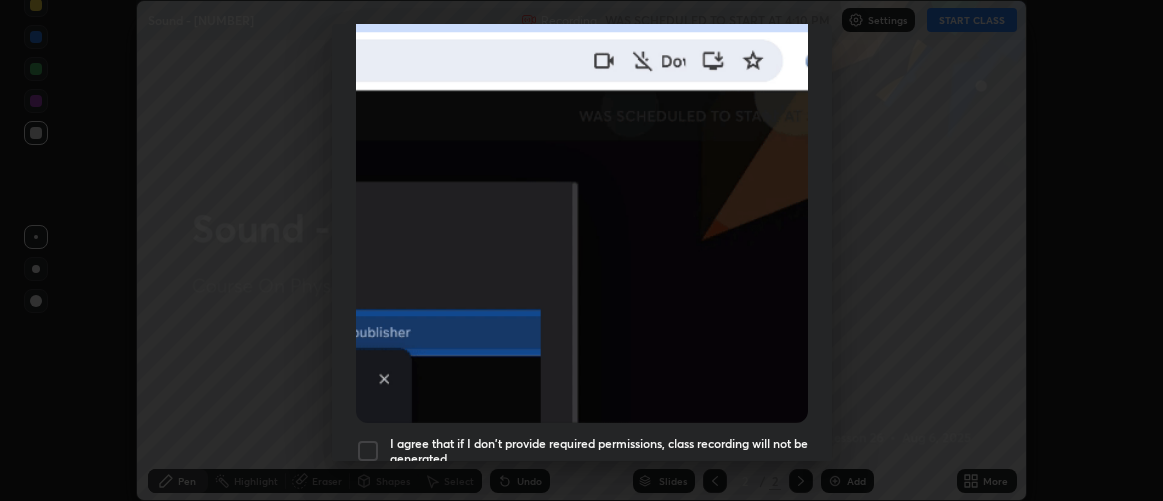 scroll, scrollTop: 563, scrollLeft: 0, axis: vertical 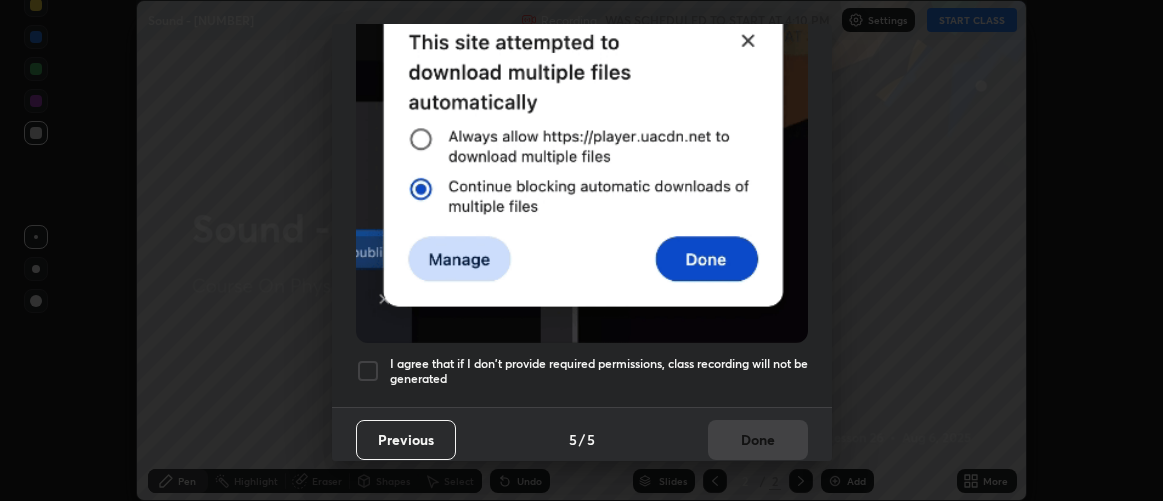 click at bounding box center (368, 371) 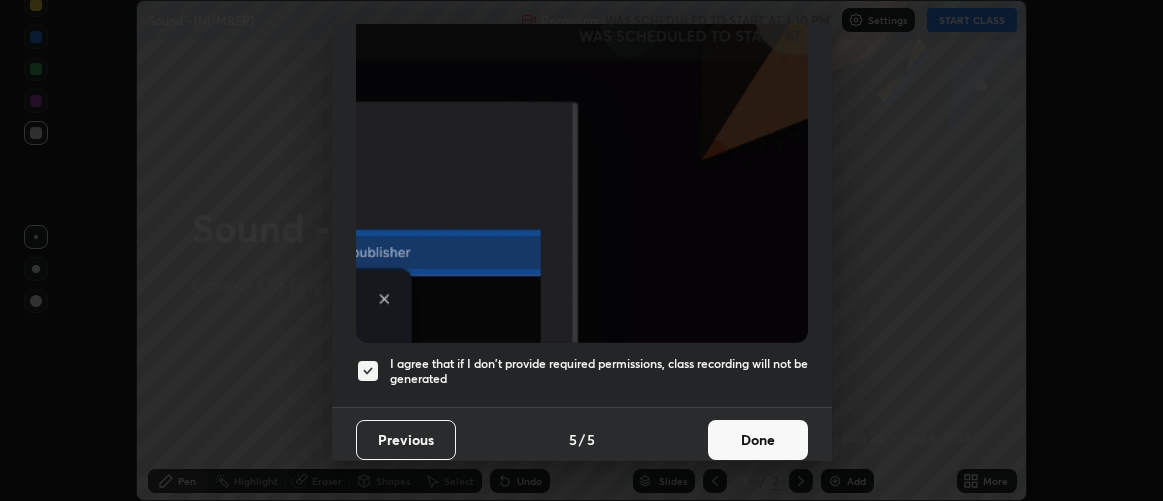 click on "Previous" at bounding box center [406, 440] 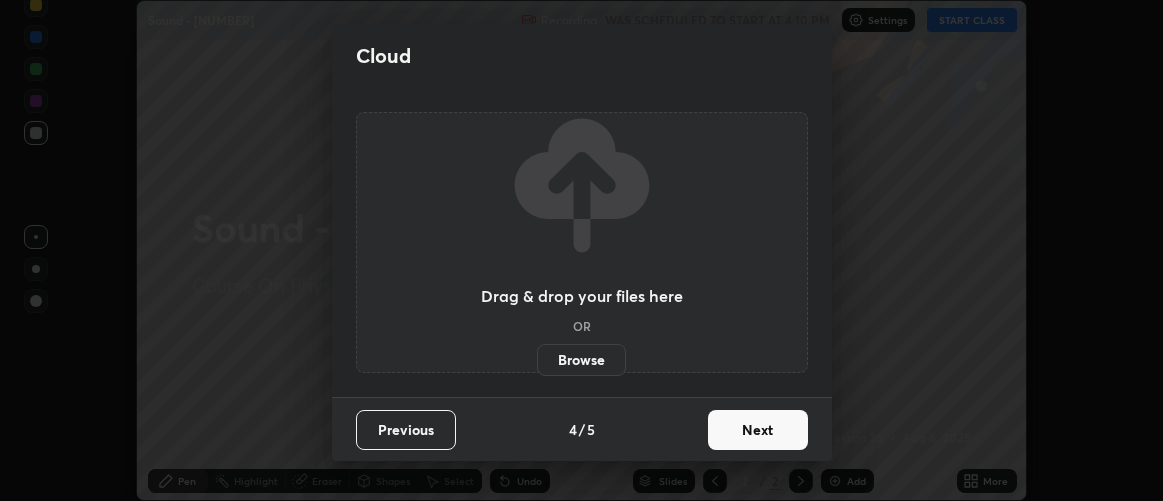 scroll, scrollTop: 0, scrollLeft: 0, axis: both 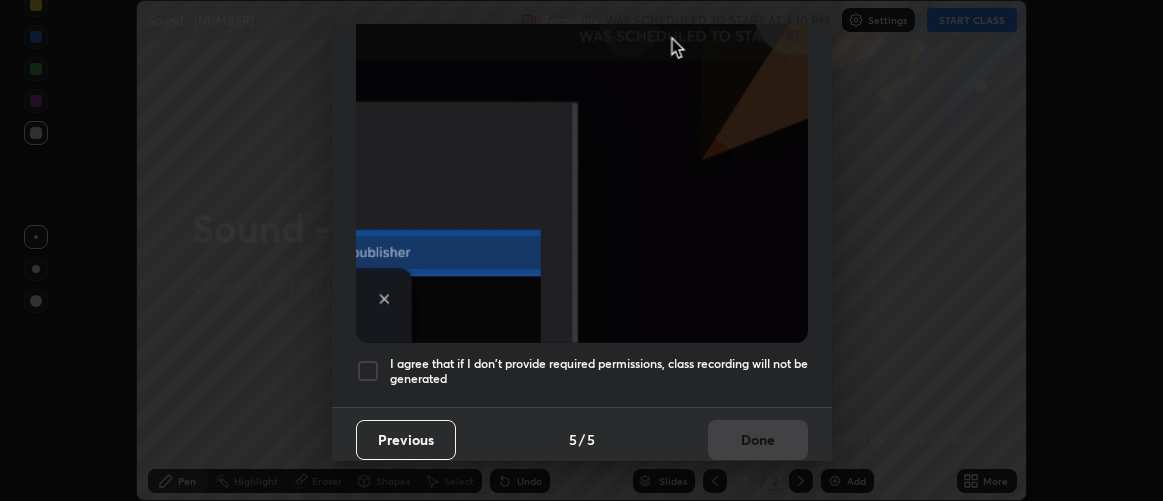 click at bounding box center [368, 371] 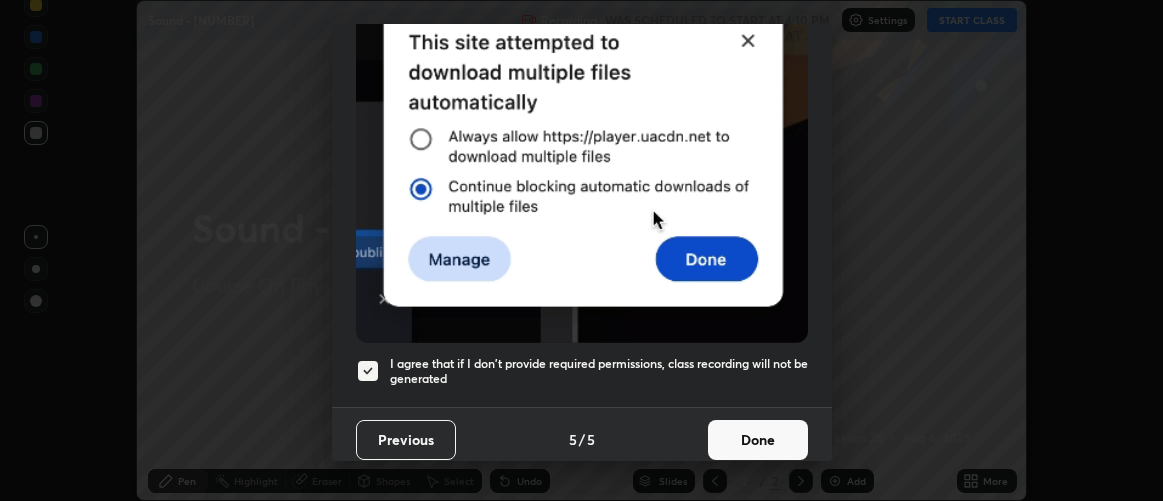 click on "Done" at bounding box center [758, 440] 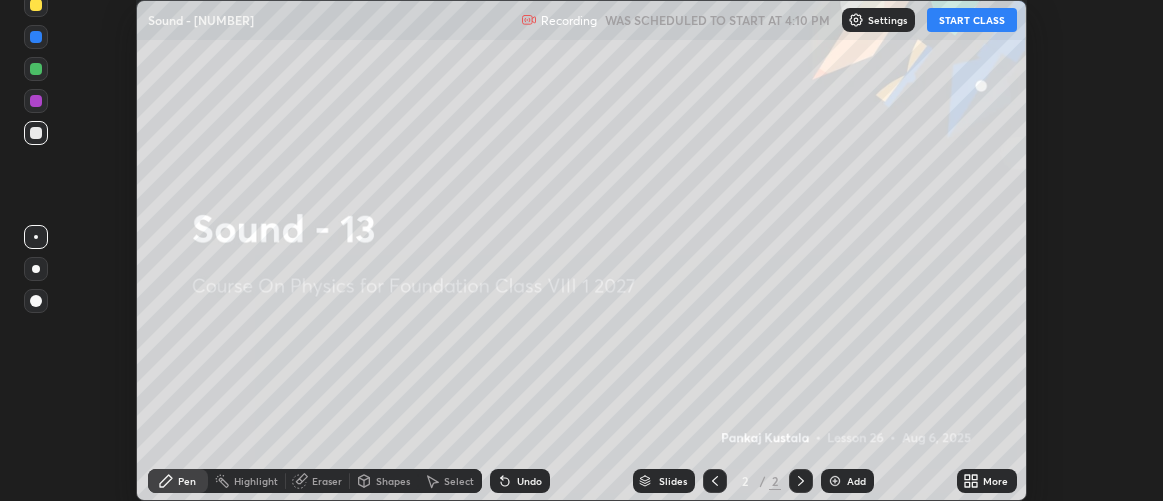 click on "START CLASS" at bounding box center (972, 20) 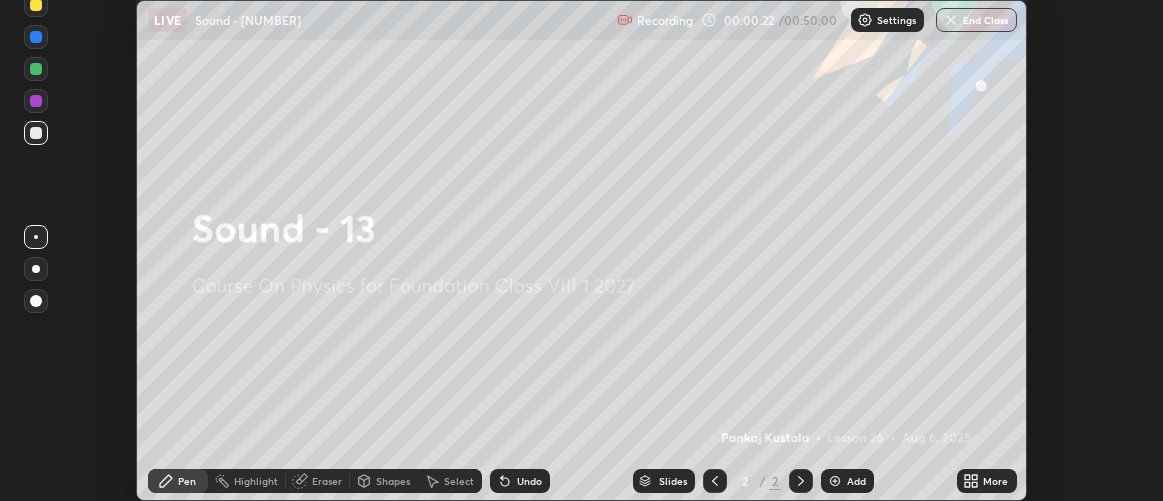 click on "Add" at bounding box center [856, 481] 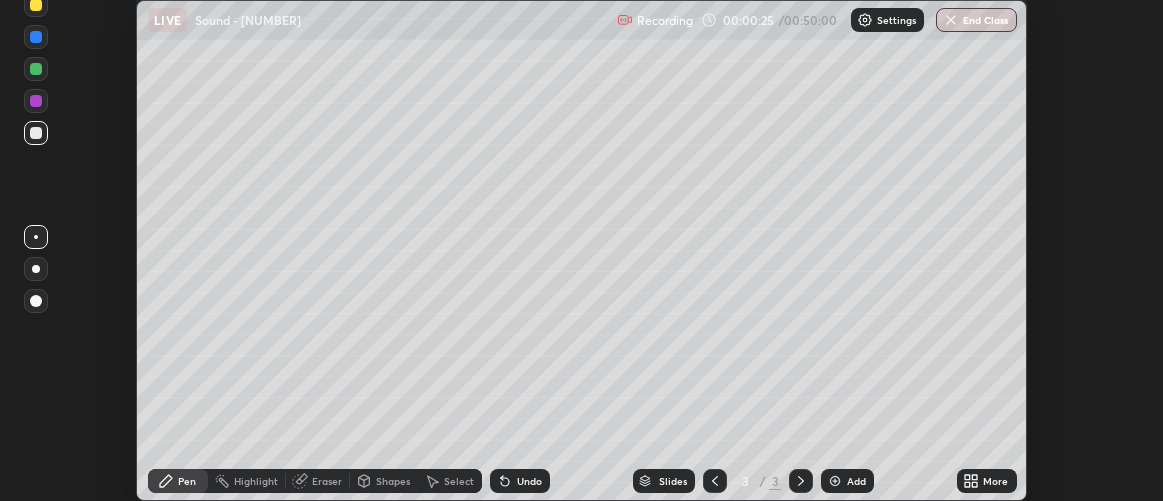 click 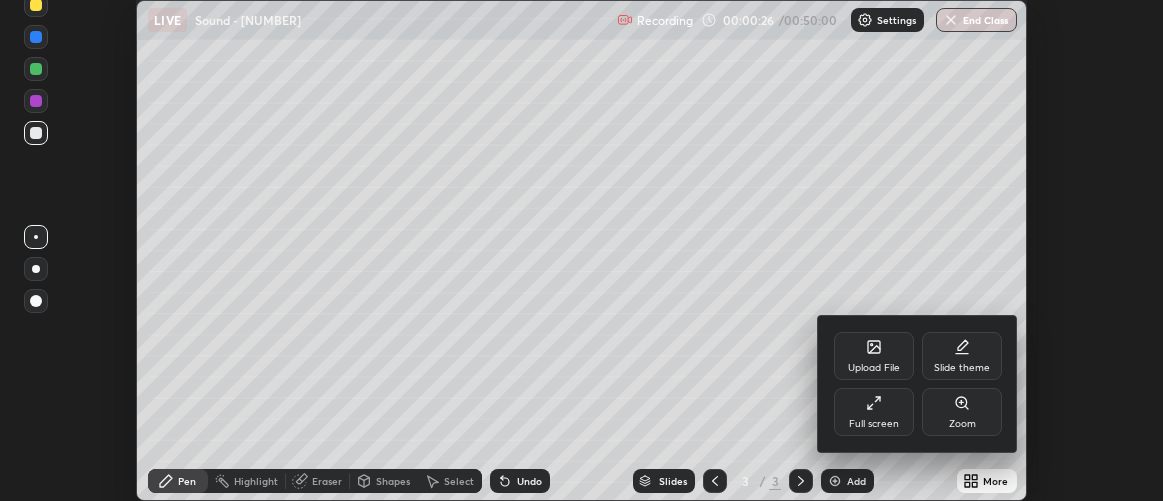 click on "Upload File" at bounding box center [874, 368] 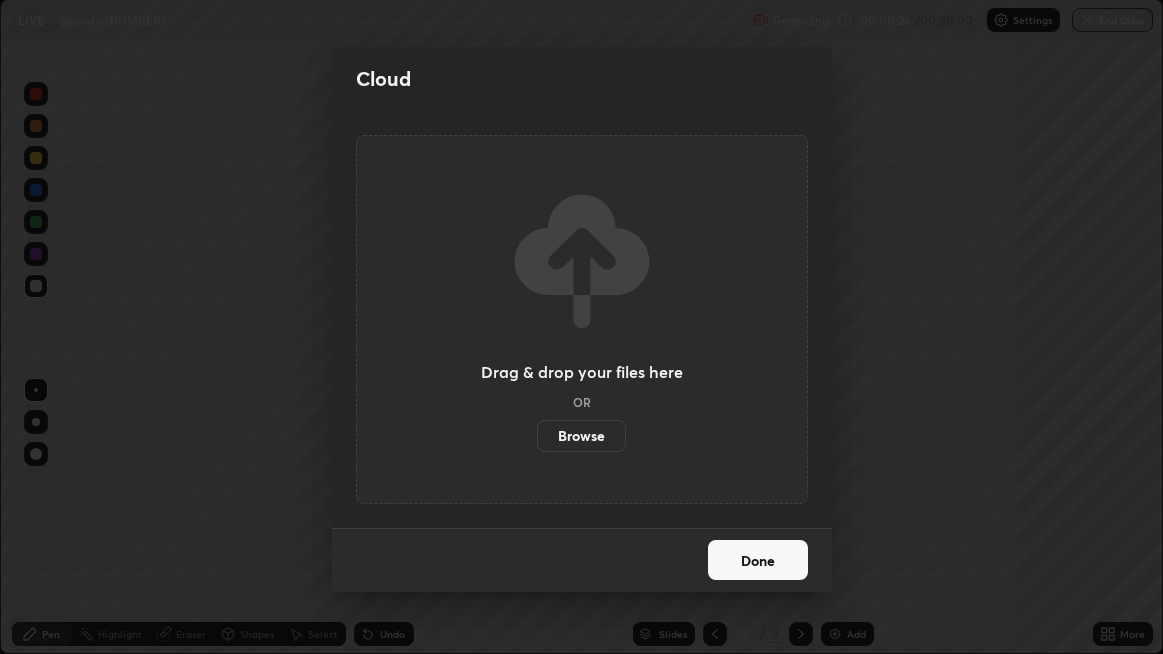 scroll, scrollTop: 99345, scrollLeft: 98836, axis: both 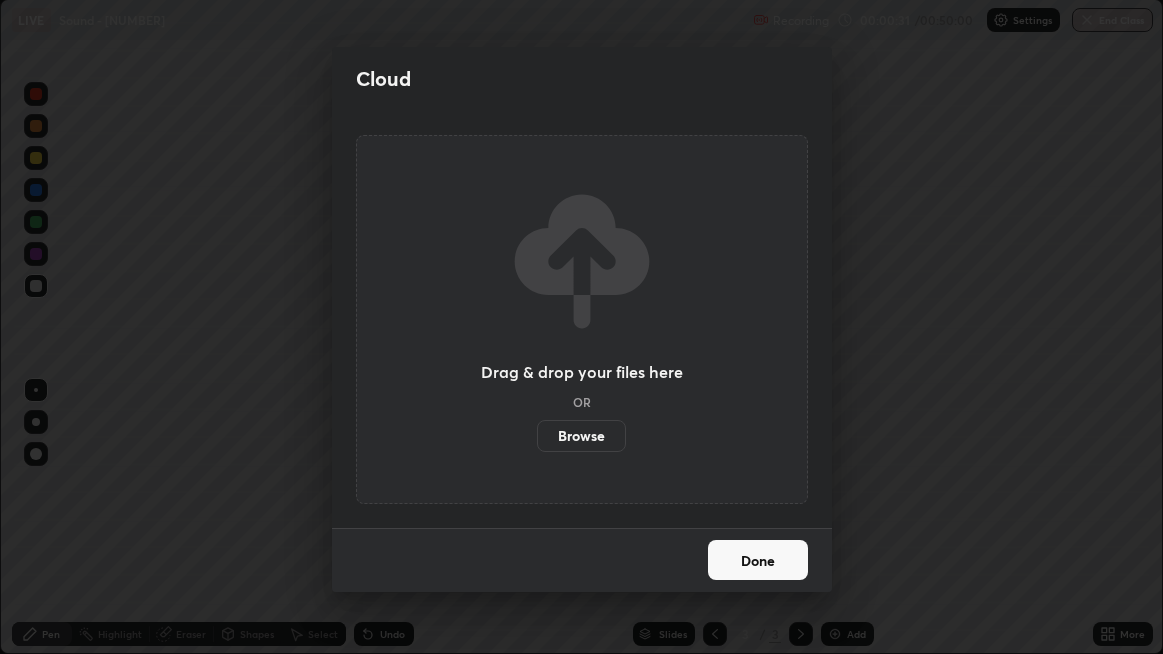 click on "Cloud Drag & drop your files here OR Browse Done" at bounding box center [581, 327] 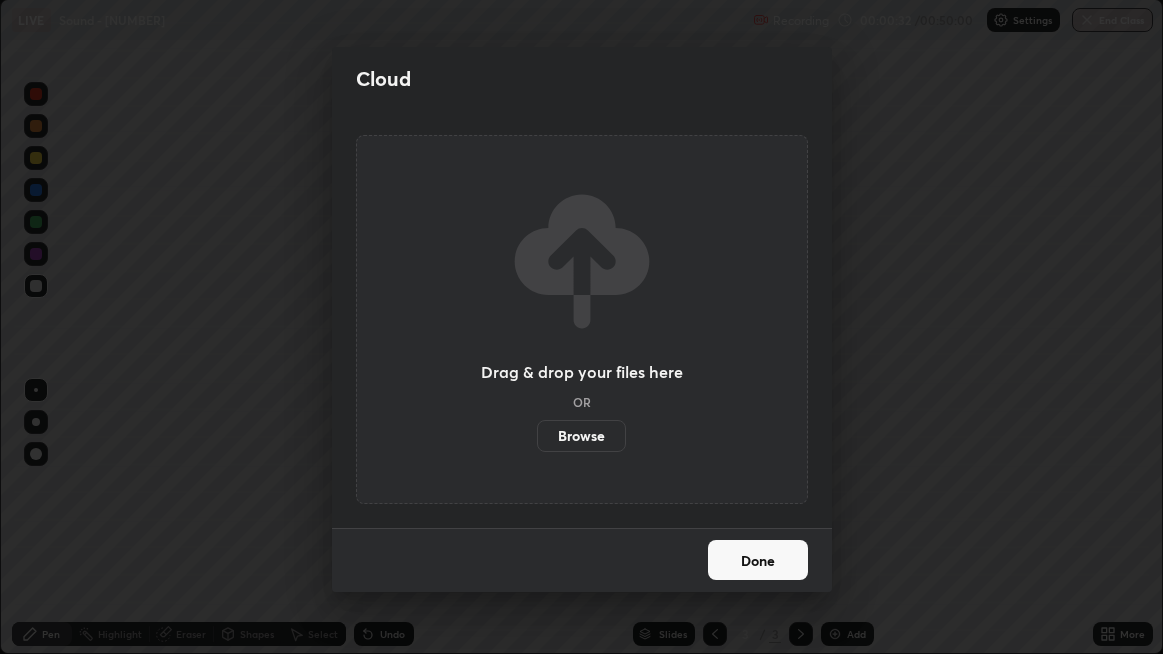 click on "Done" at bounding box center (758, 560) 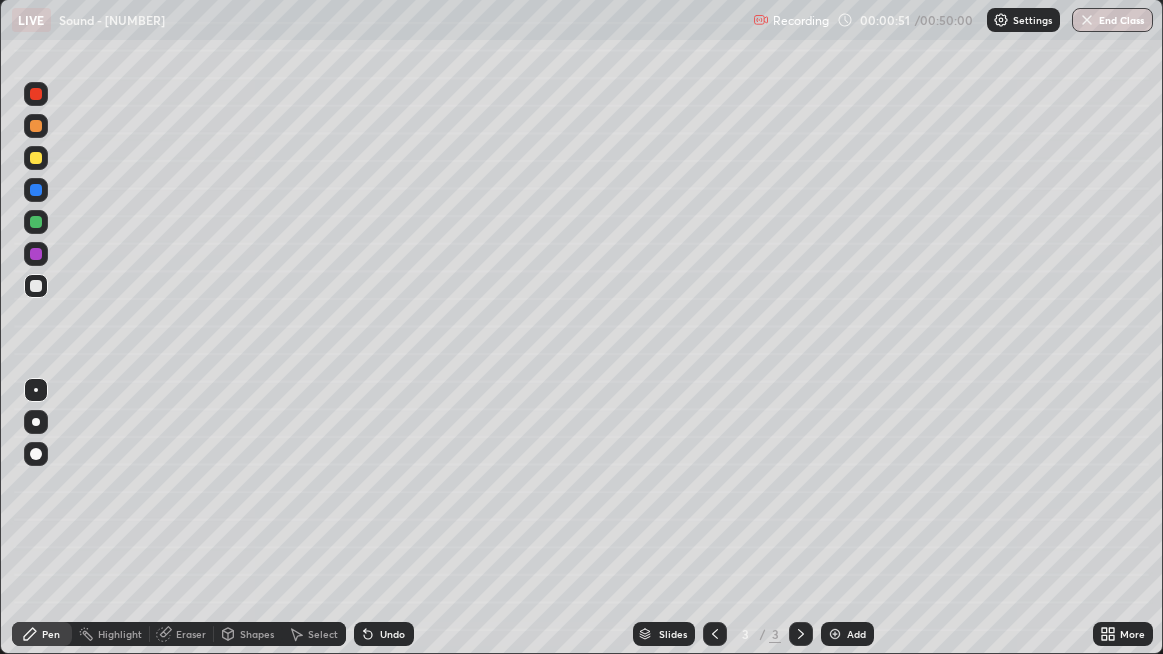click on "Undo" at bounding box center (392, 634) 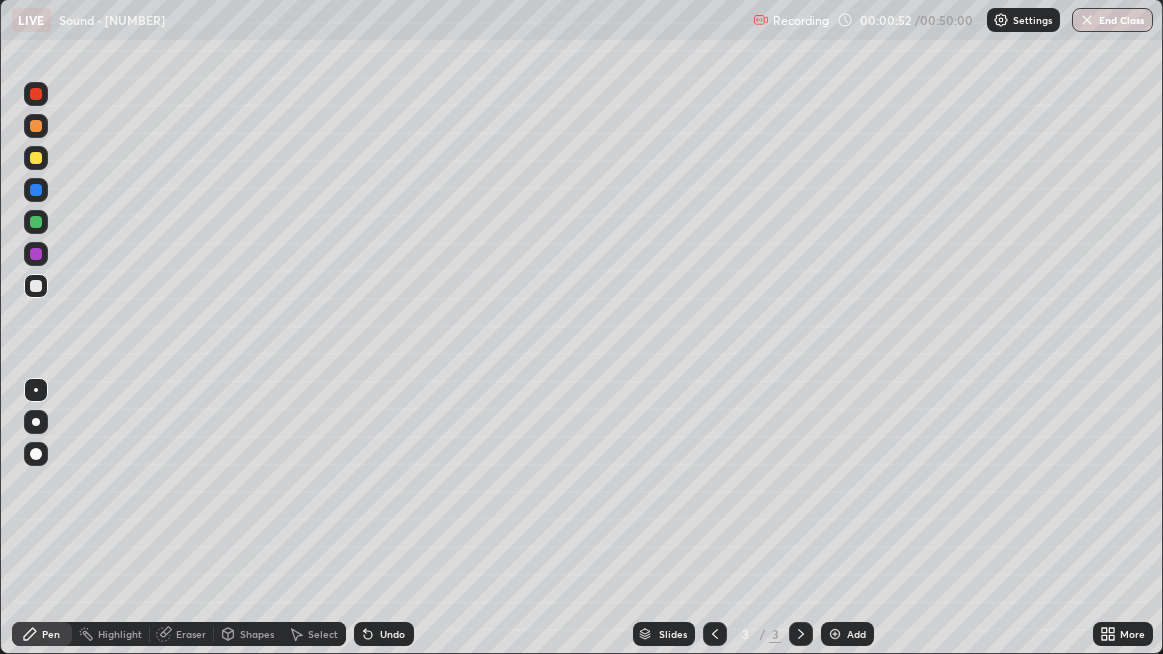click on "Undo" at bounding box center (384, 634) 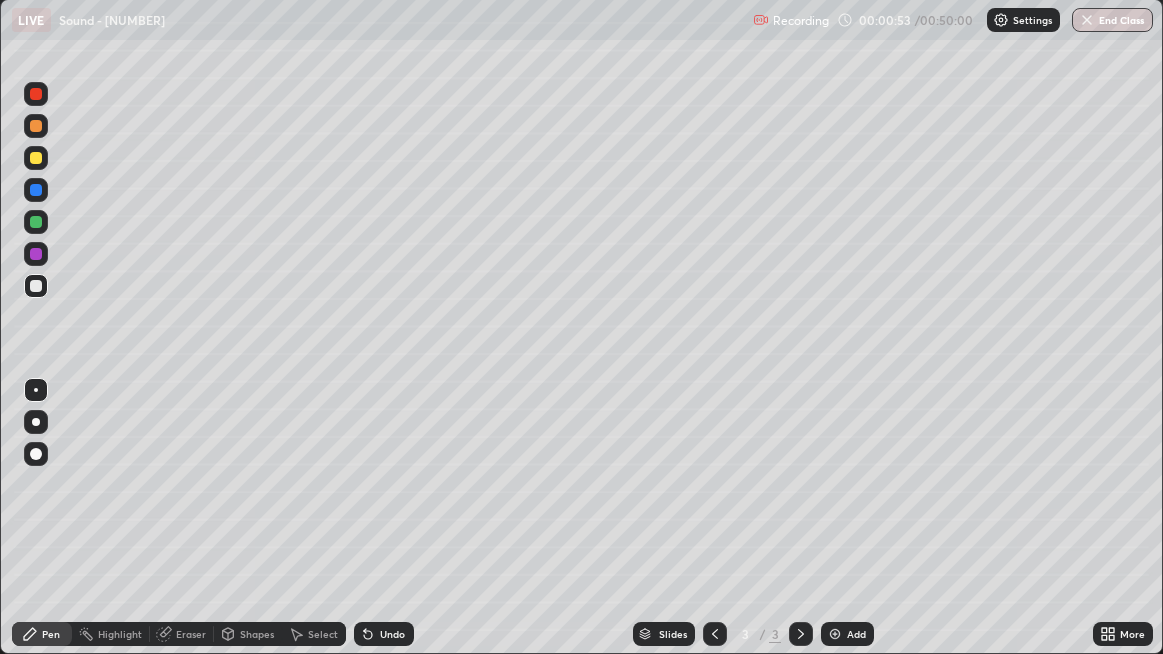 click on "Undo" at bounding box center (392, 634) 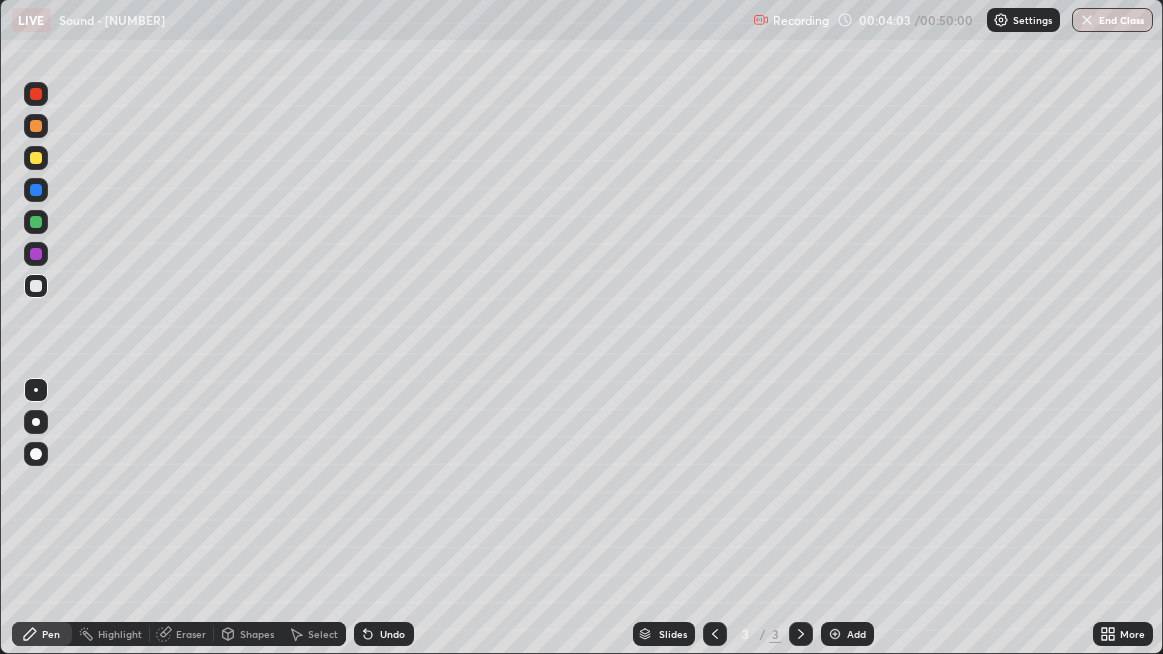 click on "Undo" at bounding box center (384, 634) 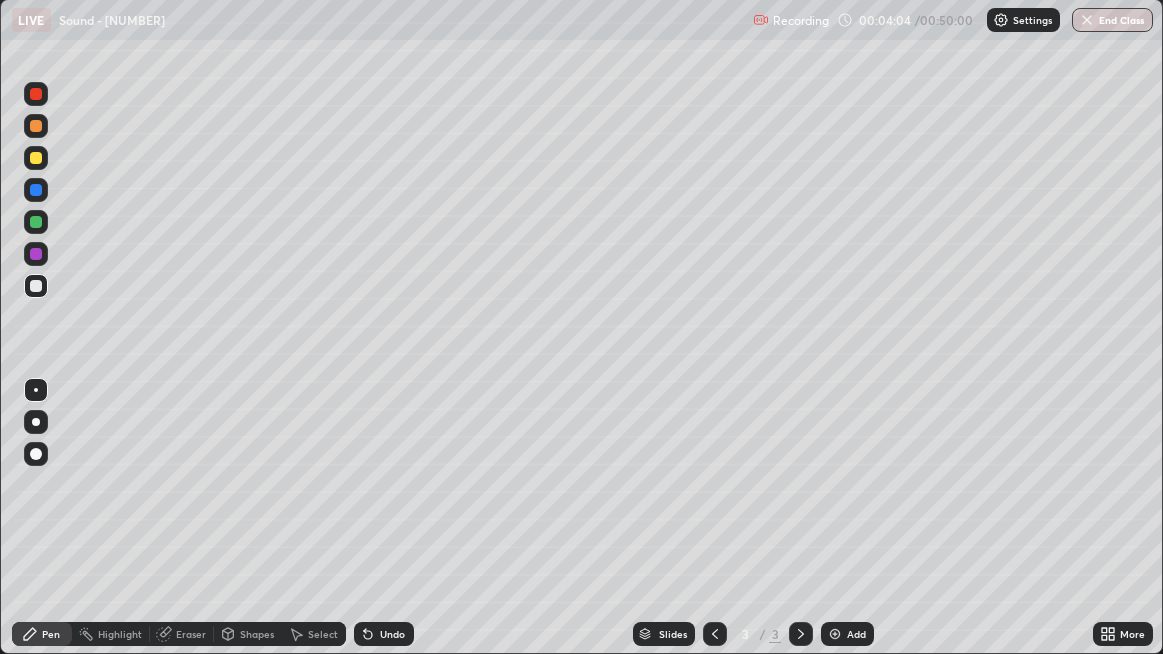 click on "Undo" at bounding box center [392, 634] 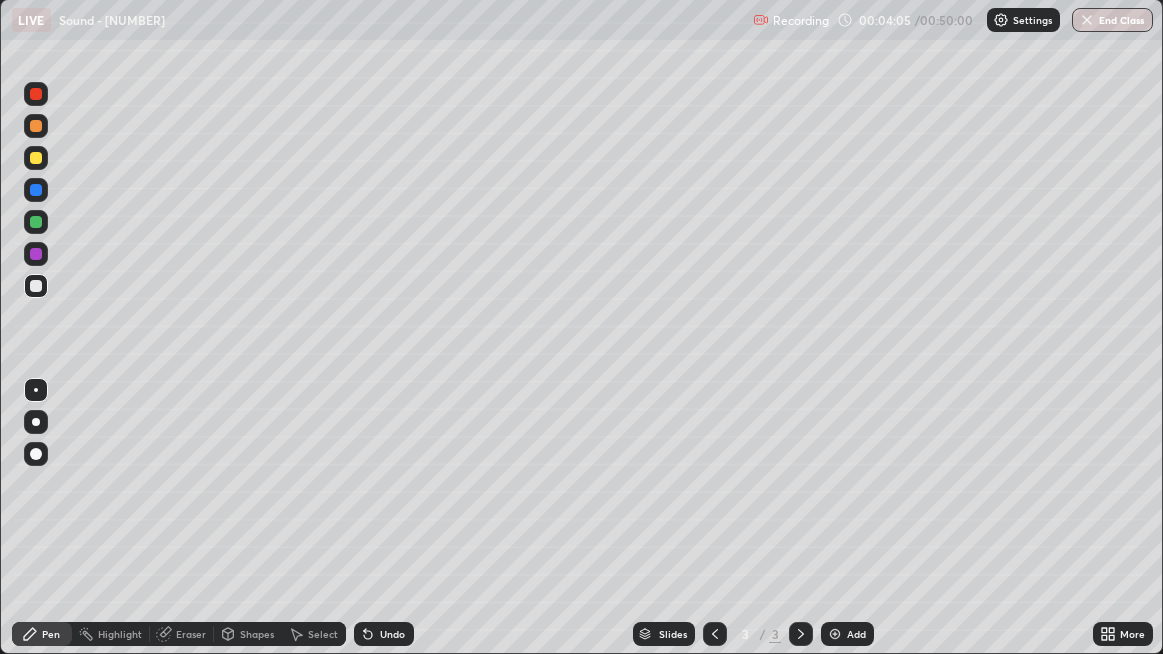 click on "Undo" at bounding box center (384, 634) 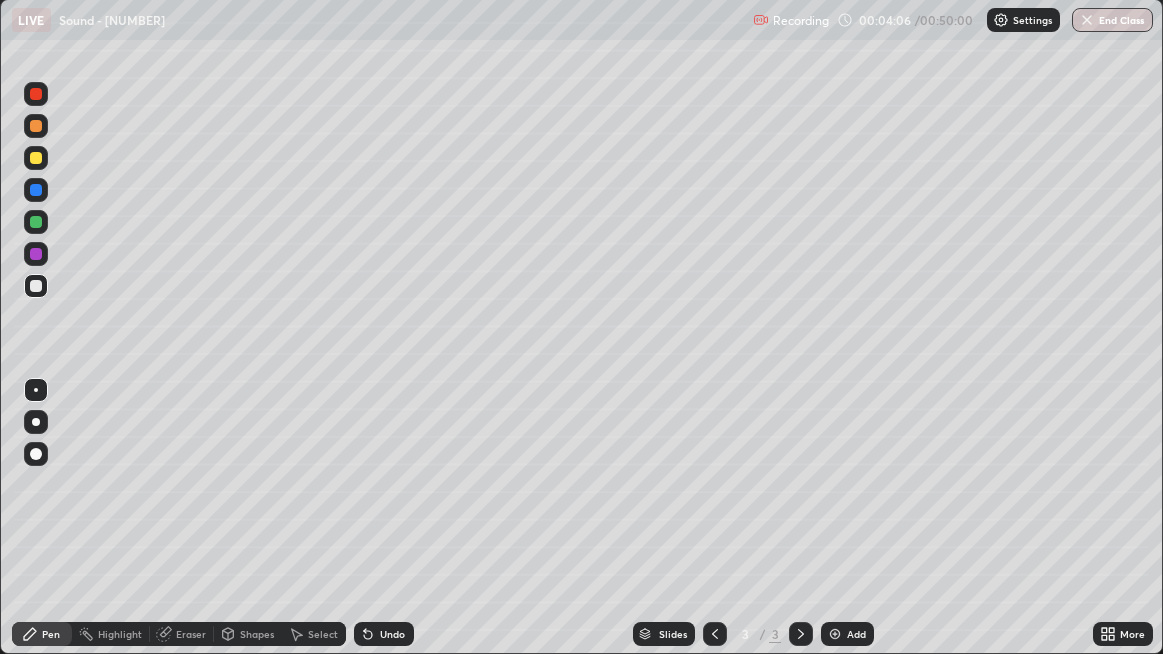 click on "Undo" at bounding box center [384, 634] 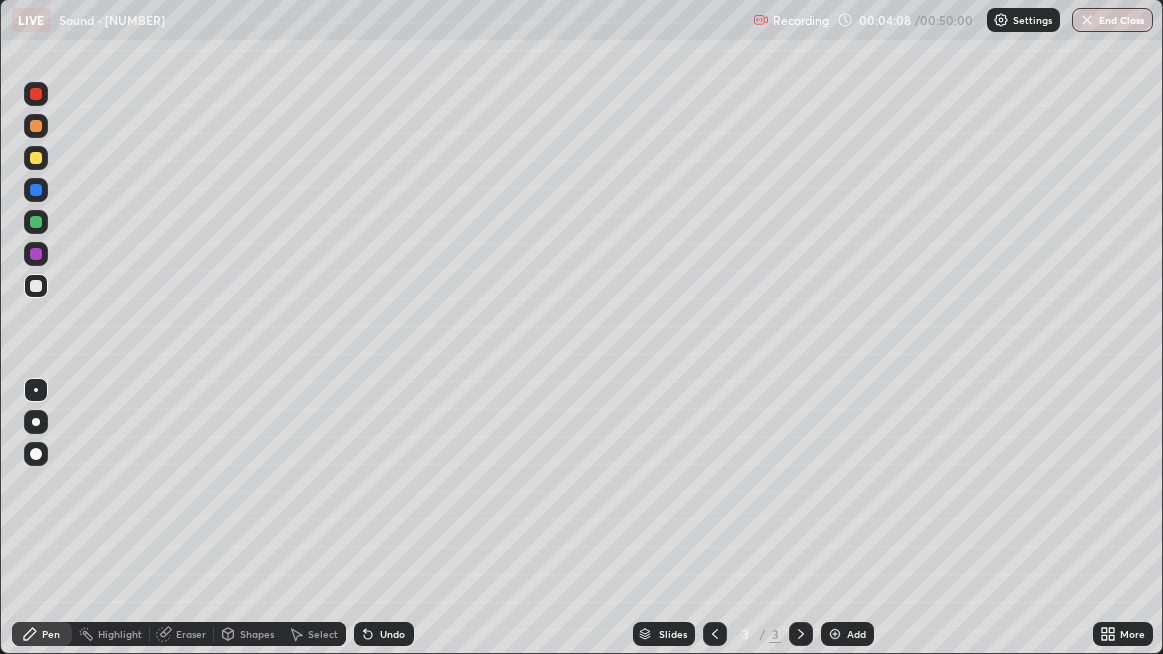 click on "Pen" at bounding box center (51, 634) 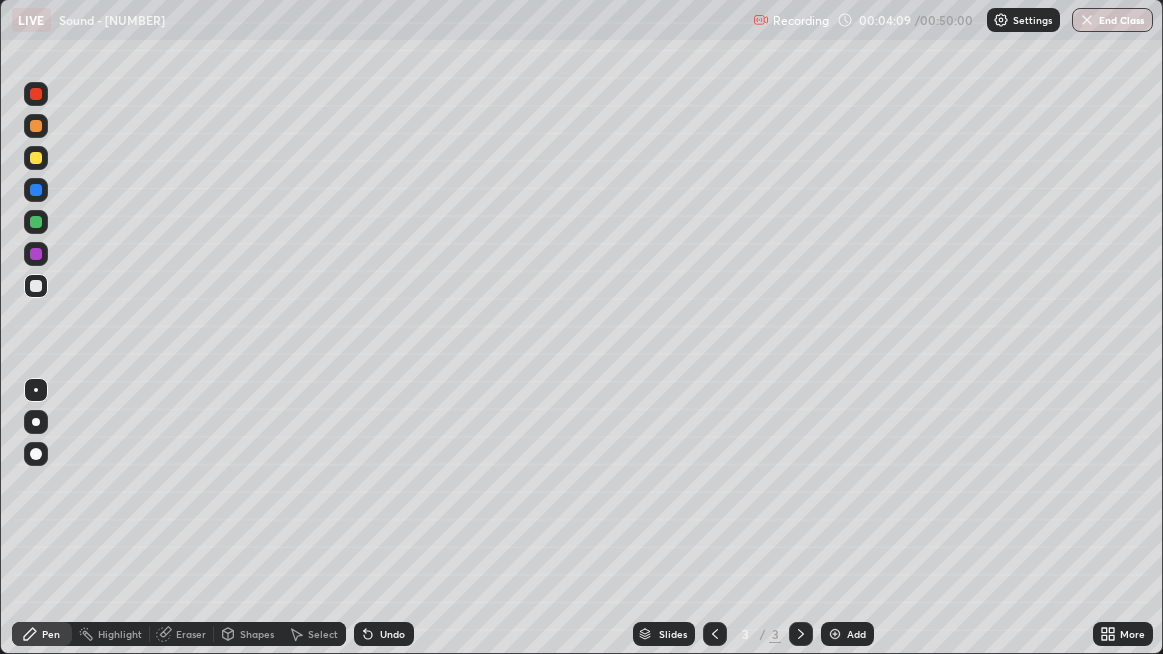 click on "Pen" at bounding box center [51, 634] 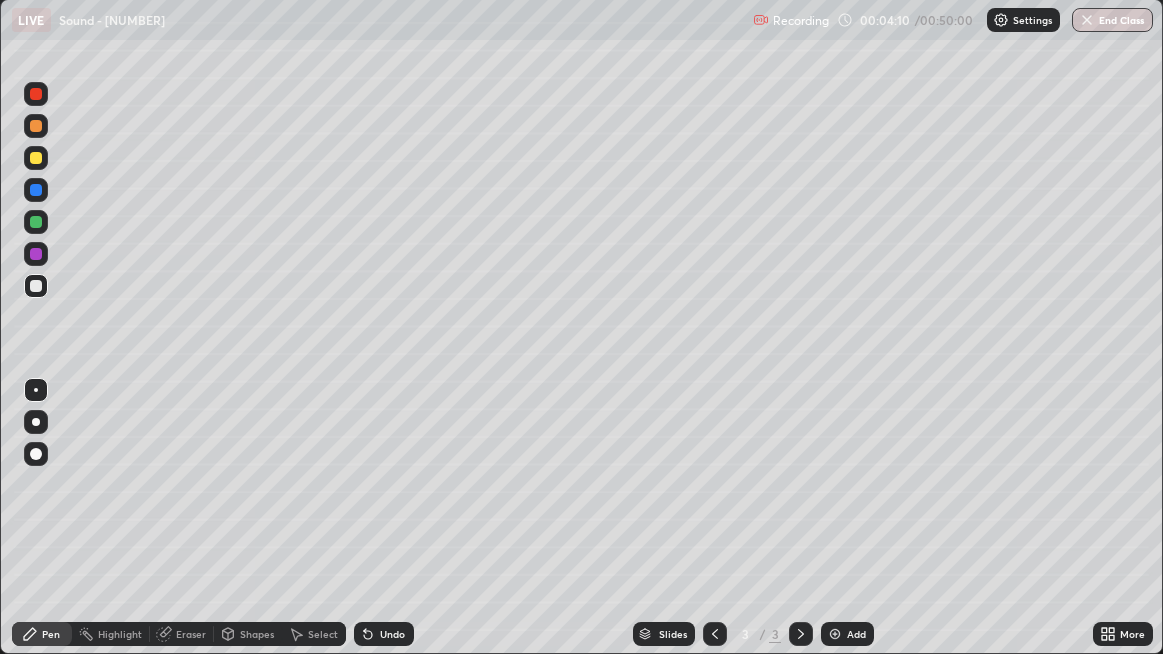 click at bounding box center [36, 222] 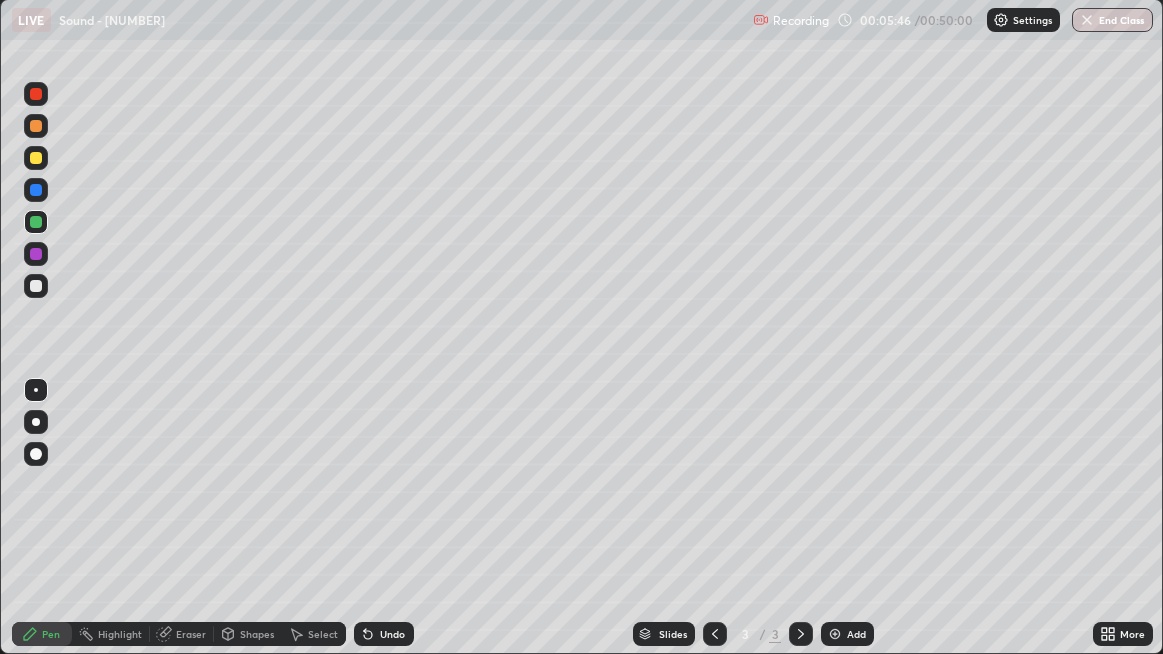 click on "Pen" at bounding box center (51, 634) 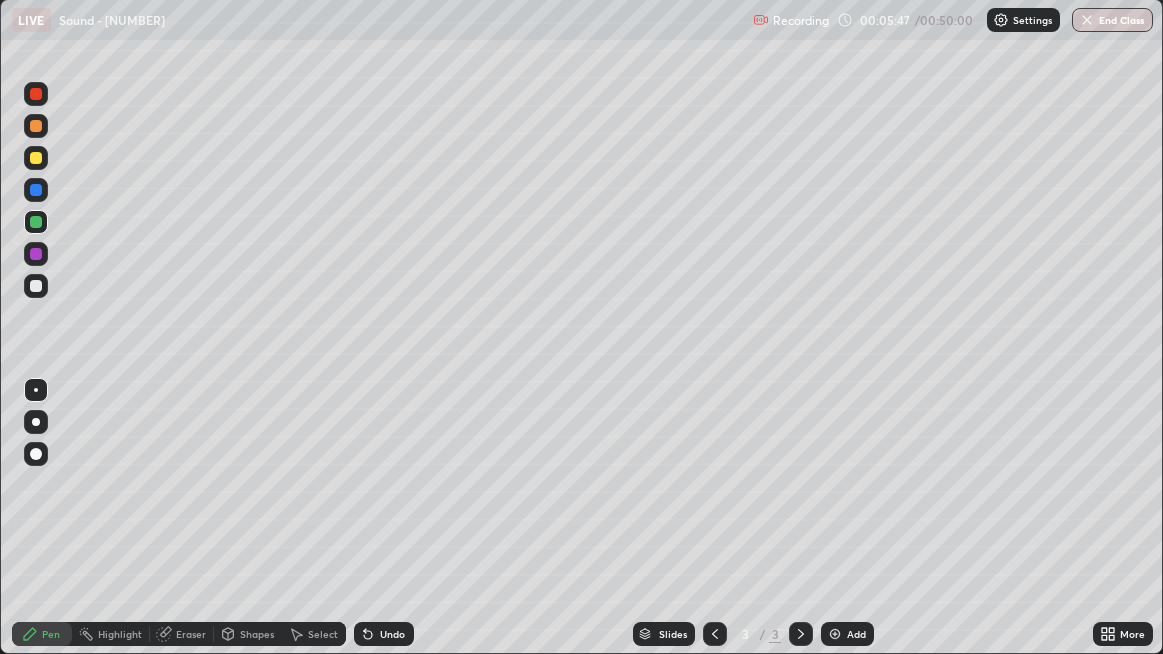 click on "Pen" at bounding box center (51, 634) 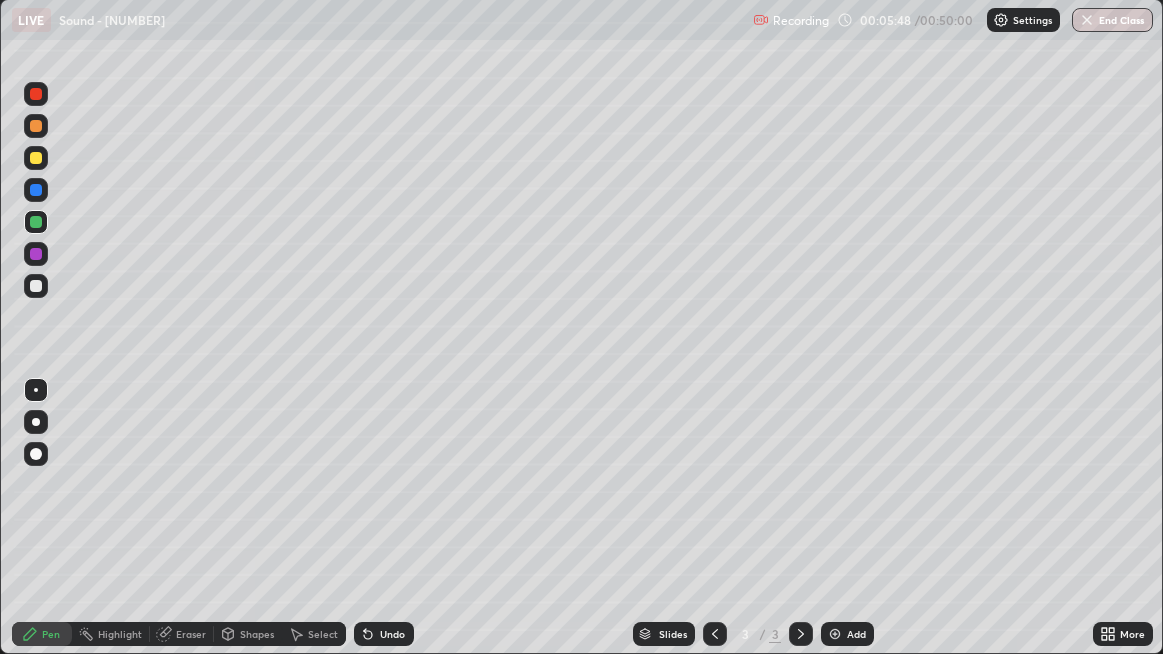 click at bounding box center [36, 158] 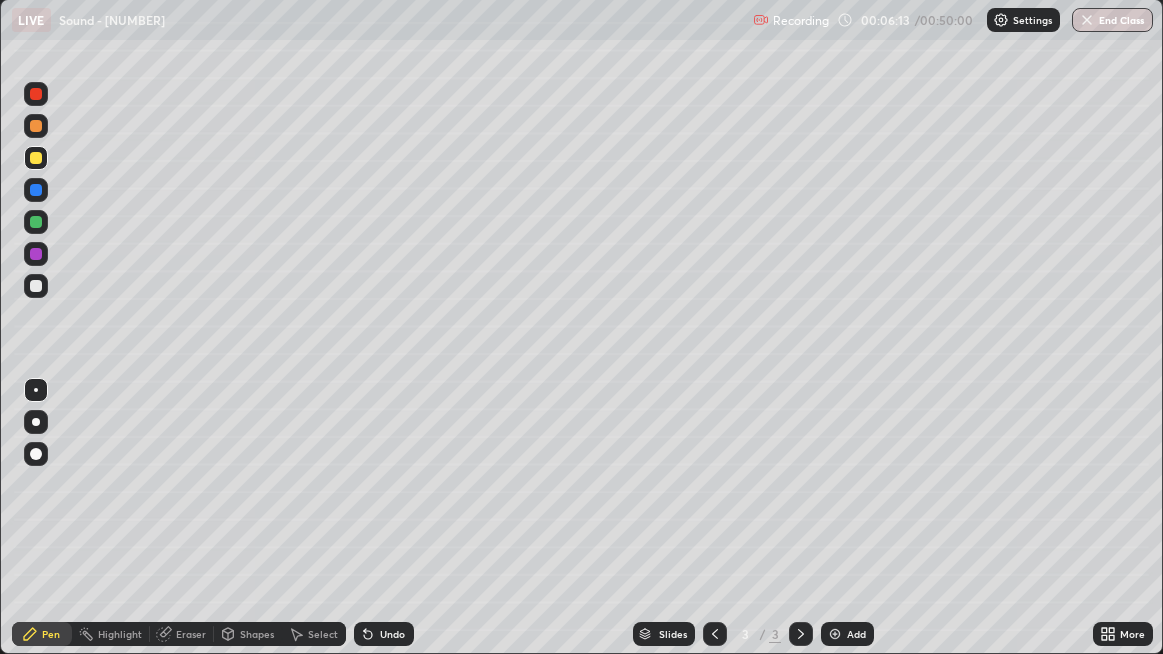 click on "Undo" at bounding box center (384, 634) 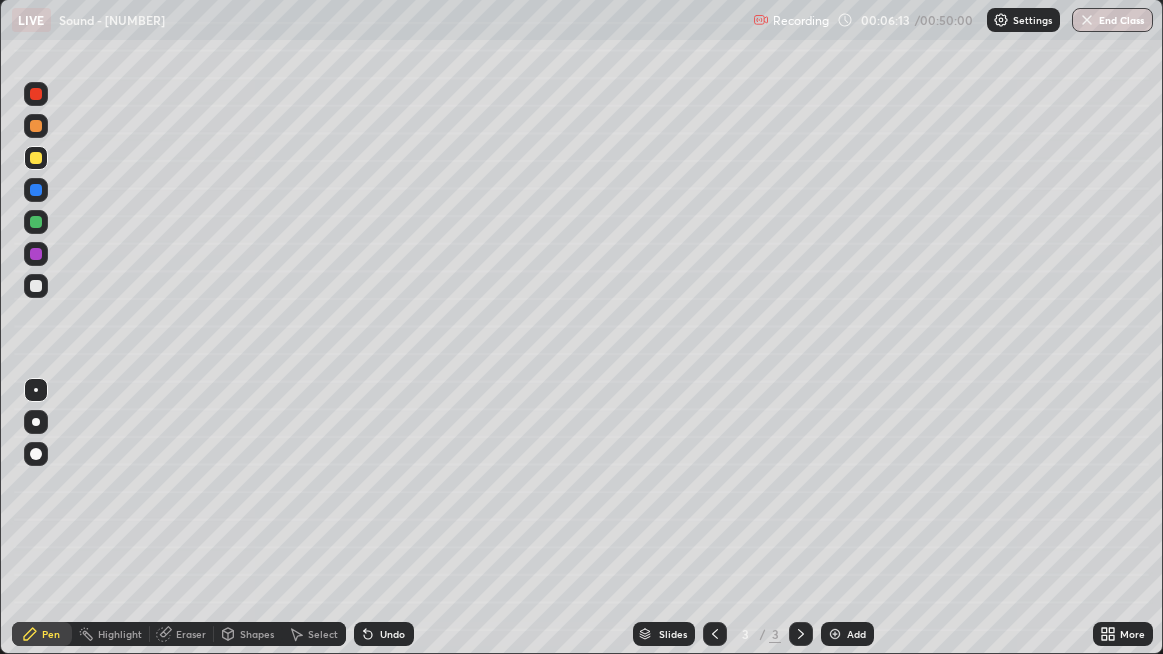 click on "Undo" at bounding box center (384, 634) 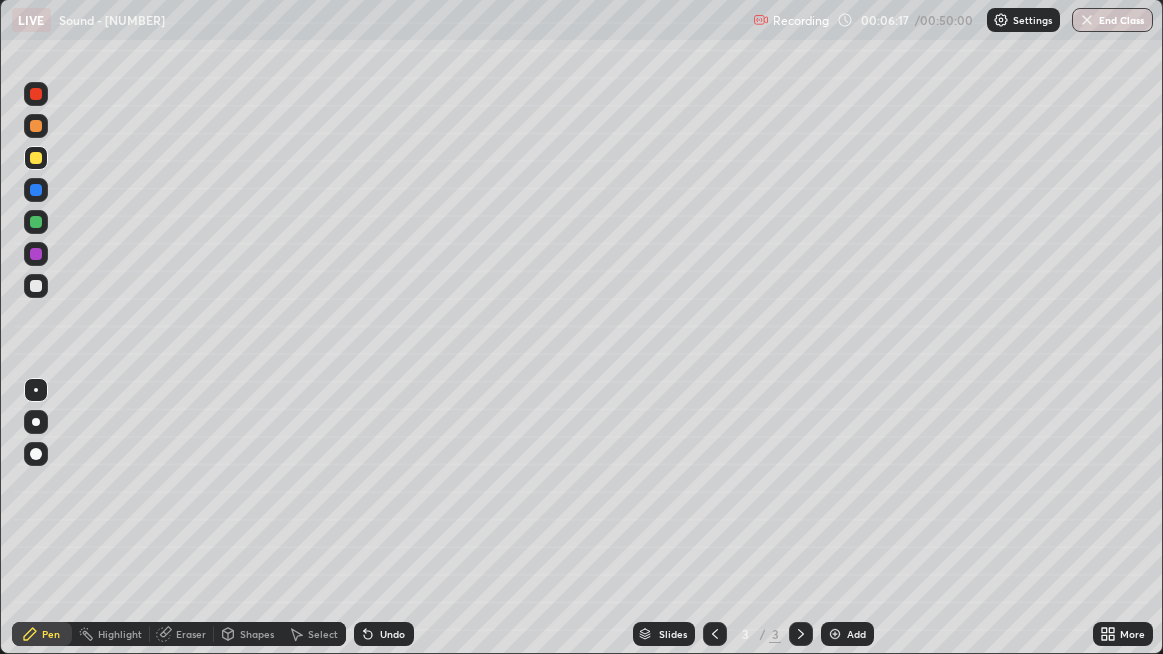 click on "Undo" at bounding box center [384, 634] 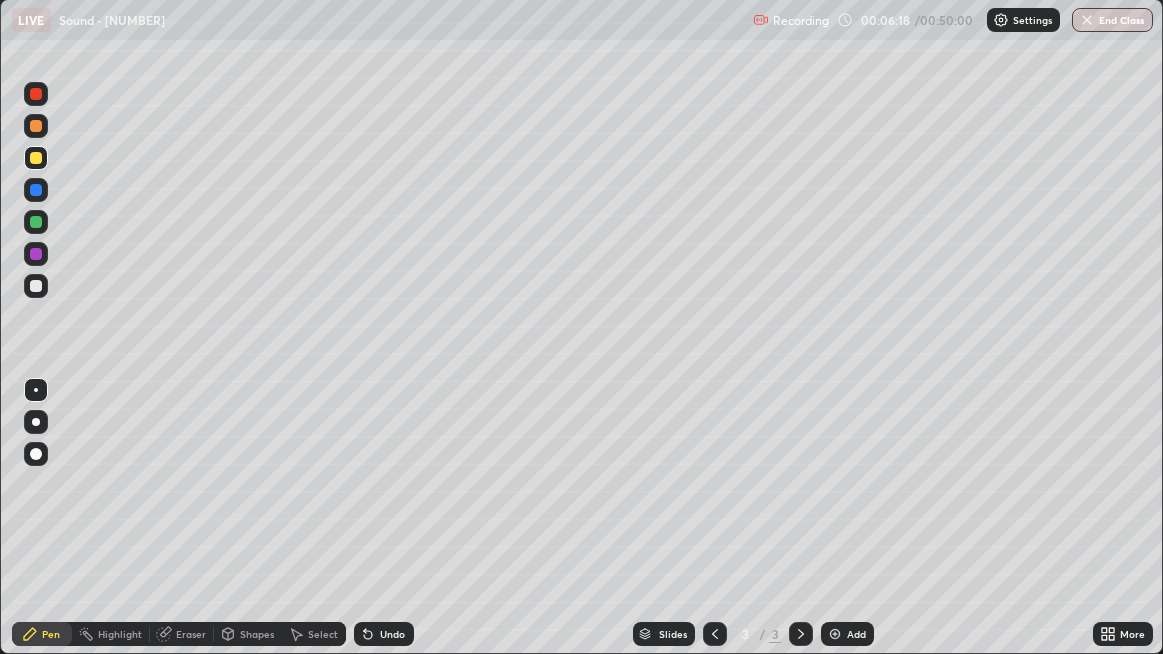 click on "Undo" at bounding box center (392, 634) 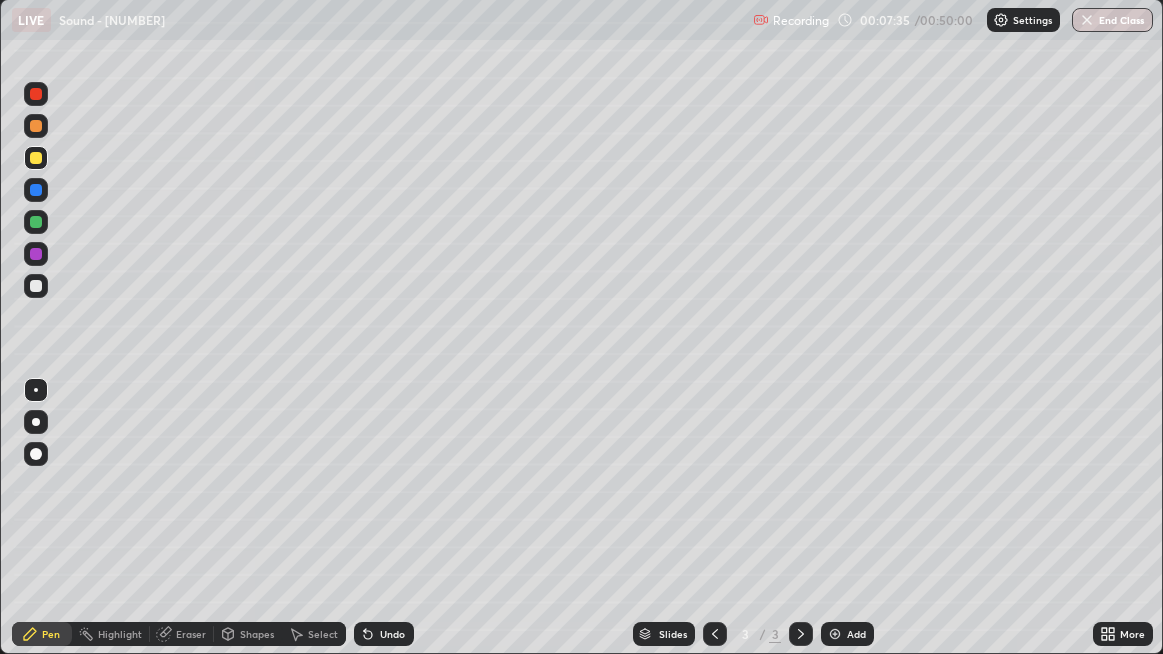 click on "Eraser" at bounding box center [191, 634] 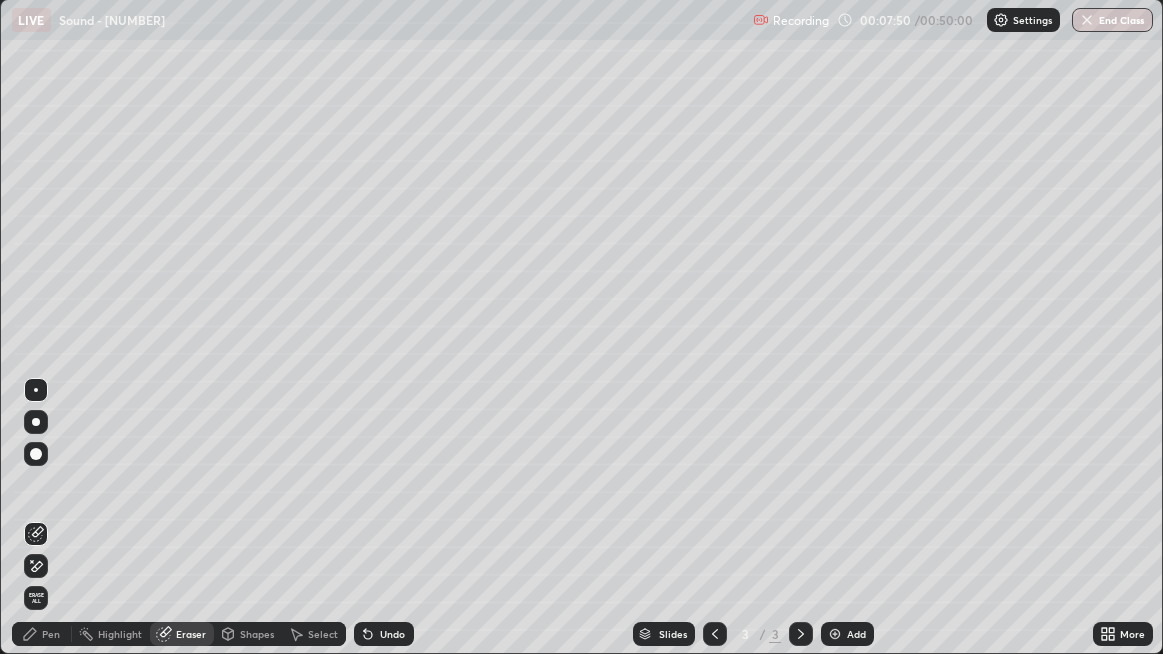 click on "Pen" at bounding box center [51, 634] 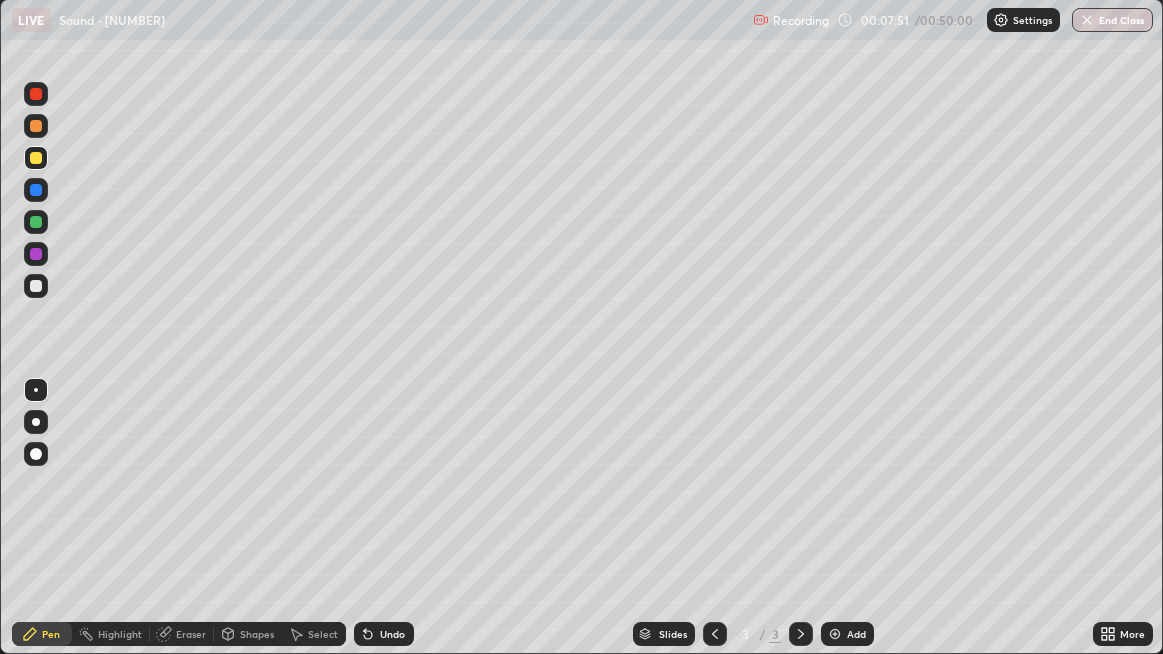 click at bounding box center (36, 286) 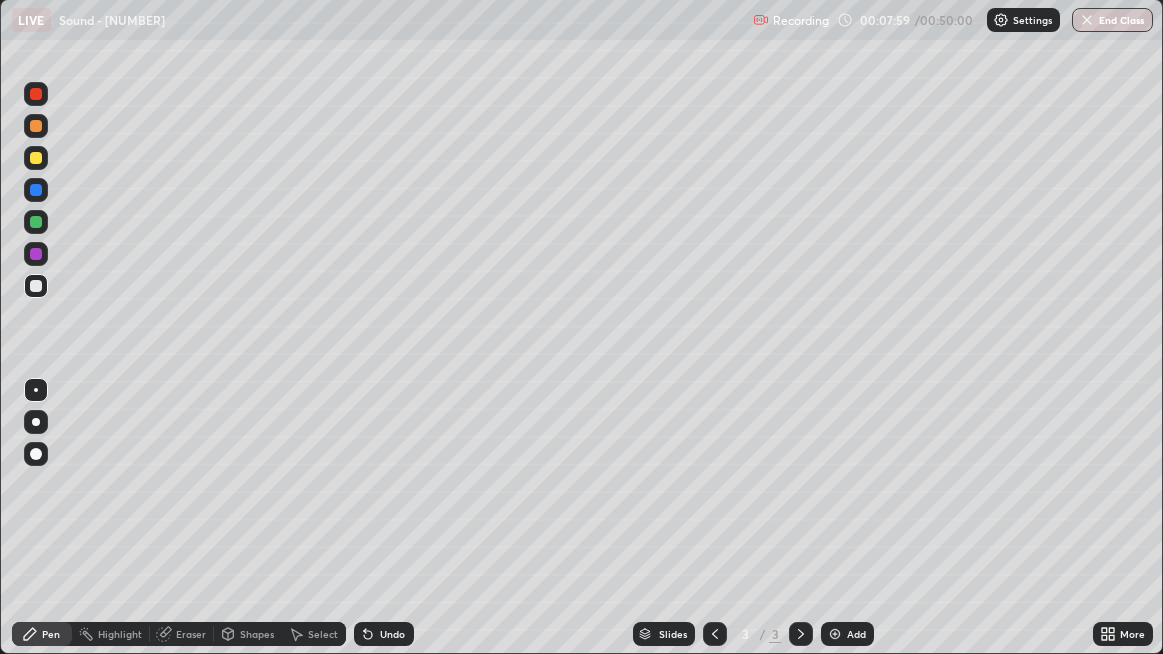click at bounding box center (36, 222) 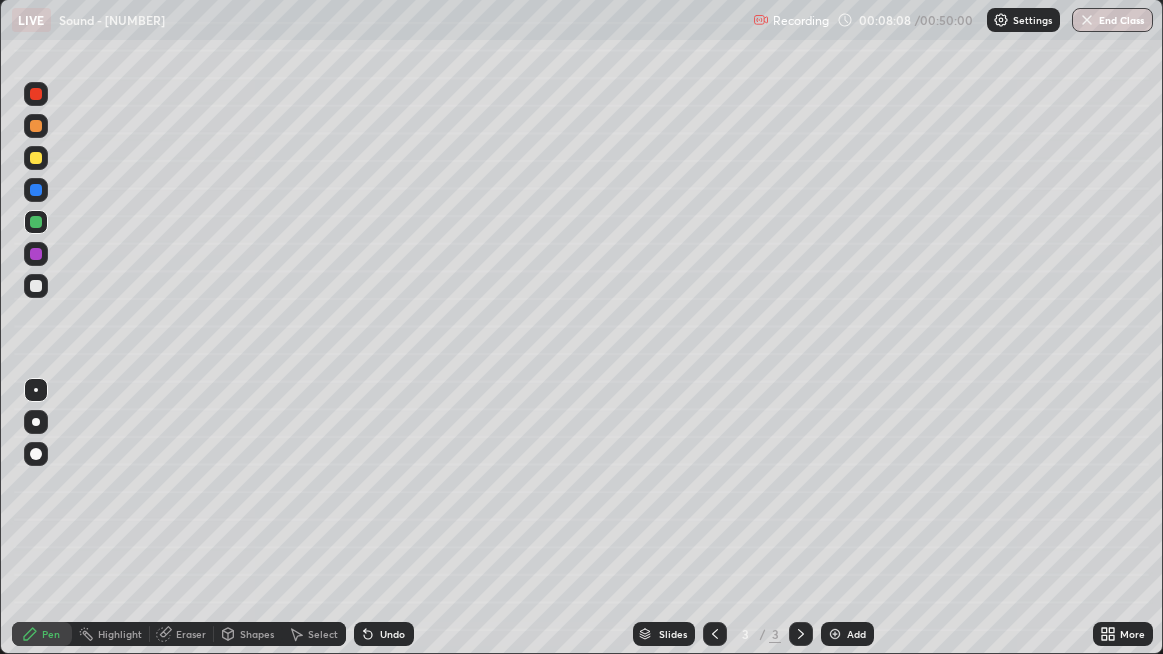 click at bounding box center (36, 158) 